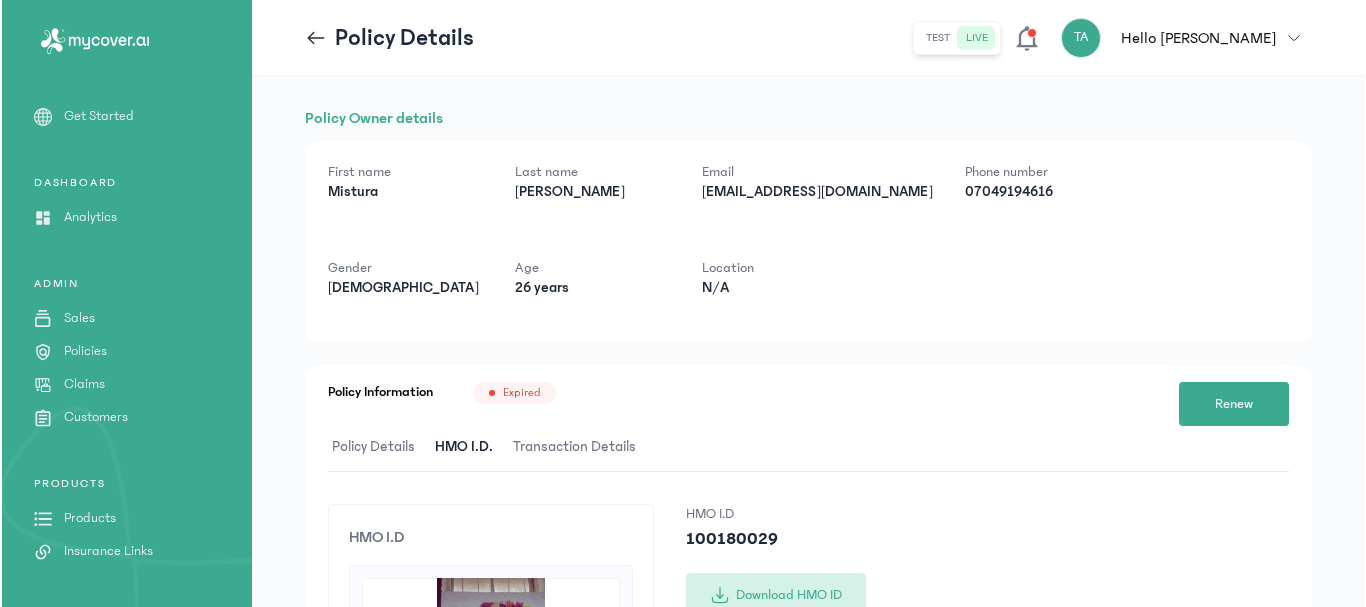 scroll, scrollTop: 0, scrollLeft: 0, axis: both 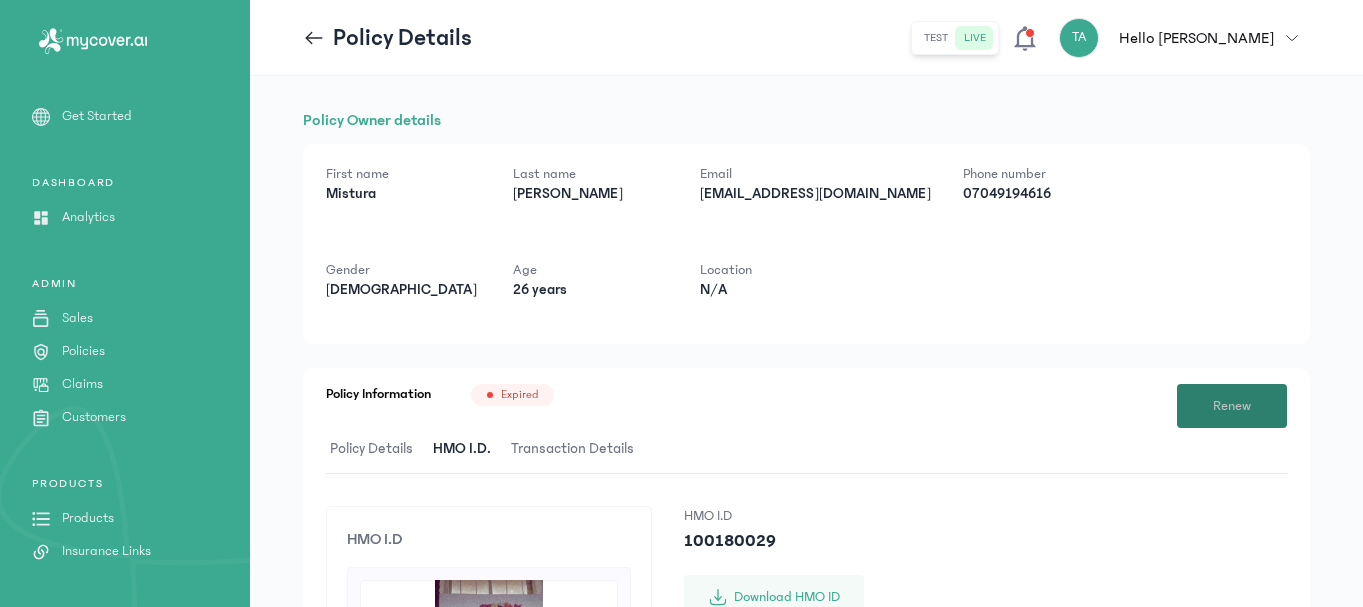 click on "Renew" at bounding box center [1232, 406] 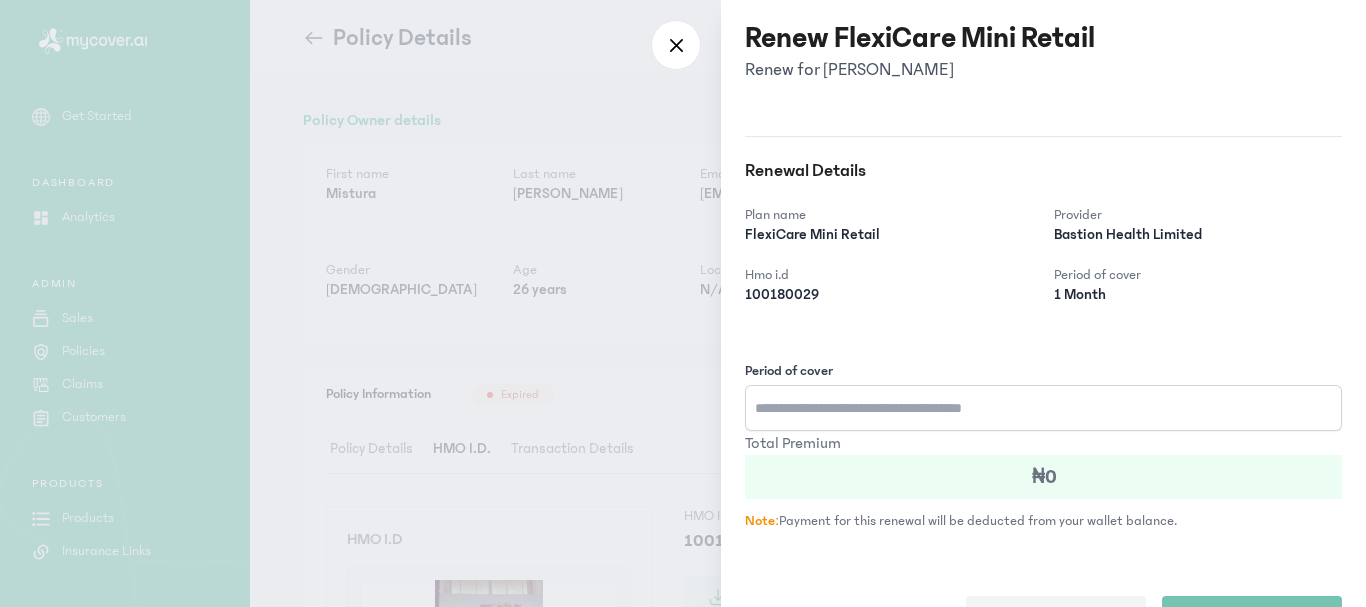 click on "Period of cover" at bounding box center (1043, 408) 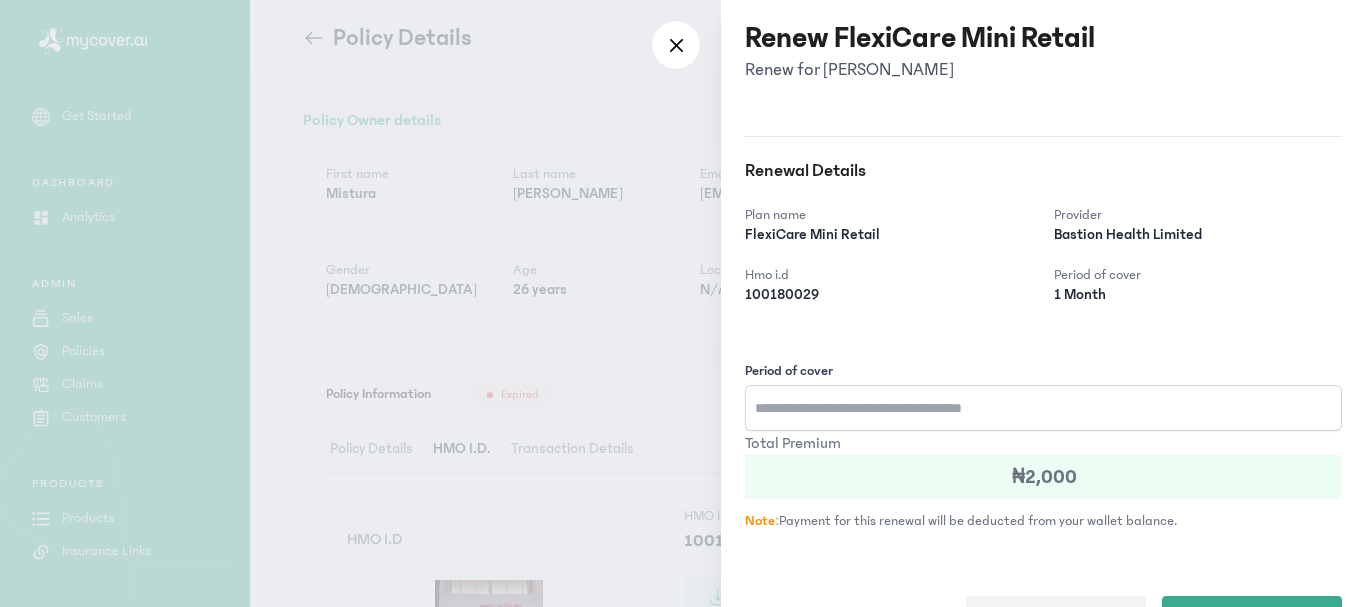 type 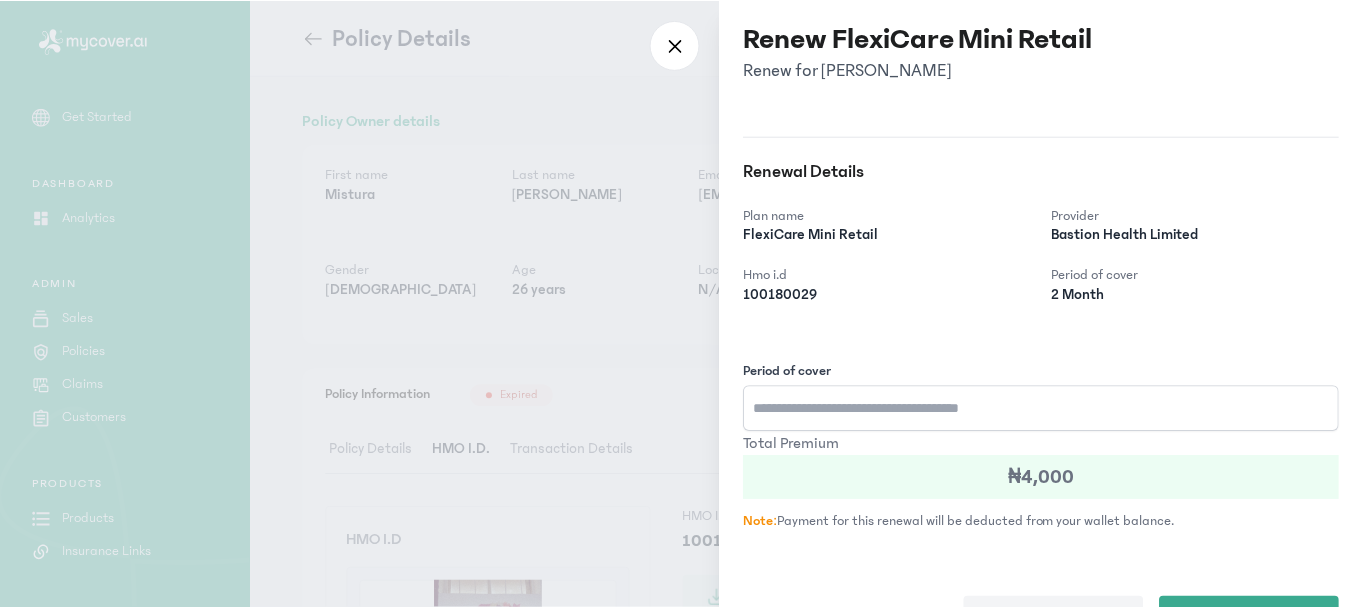 scroll, scrollTop: 63, scrollLeft: 0, axis: vertical 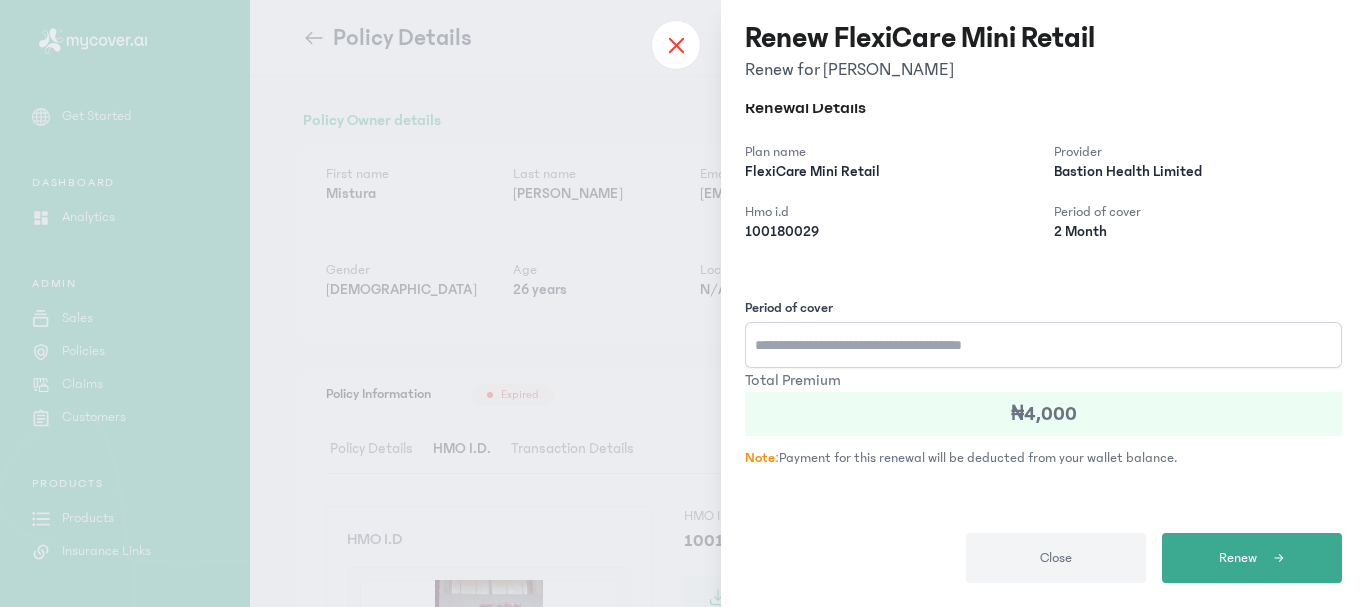 click 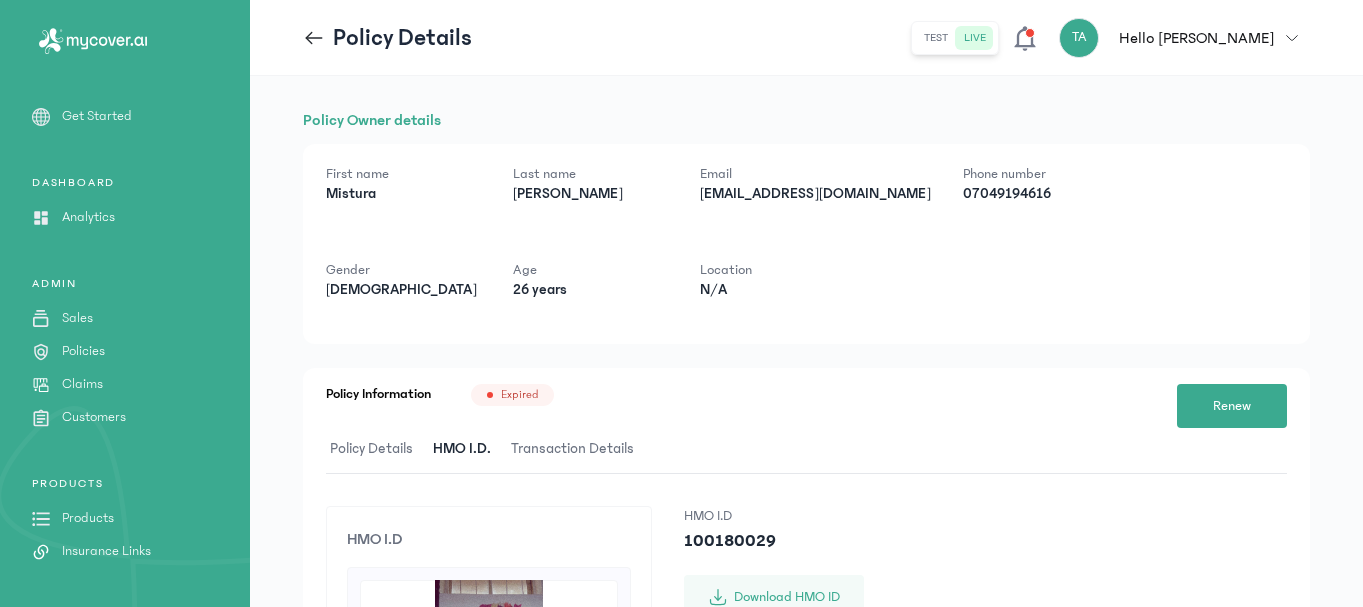 click on "Customers" at bounding box center [94, 417] 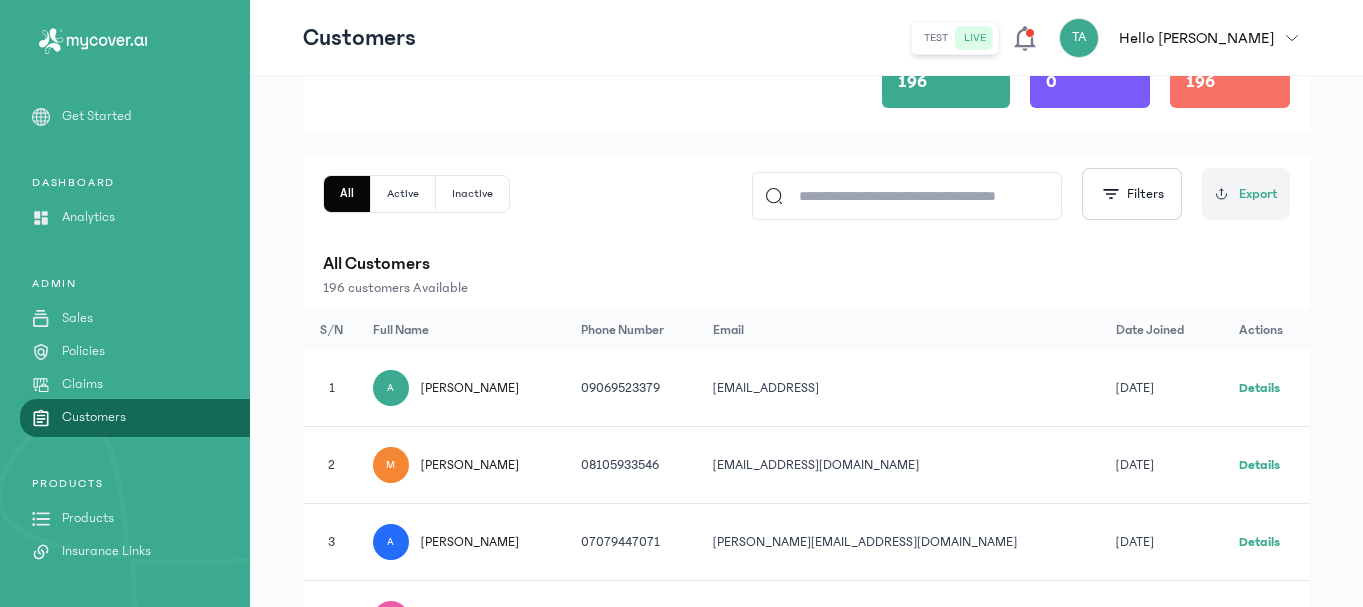 scroll, scrollTop: 500, scrollLeft: 0, axis: vertical 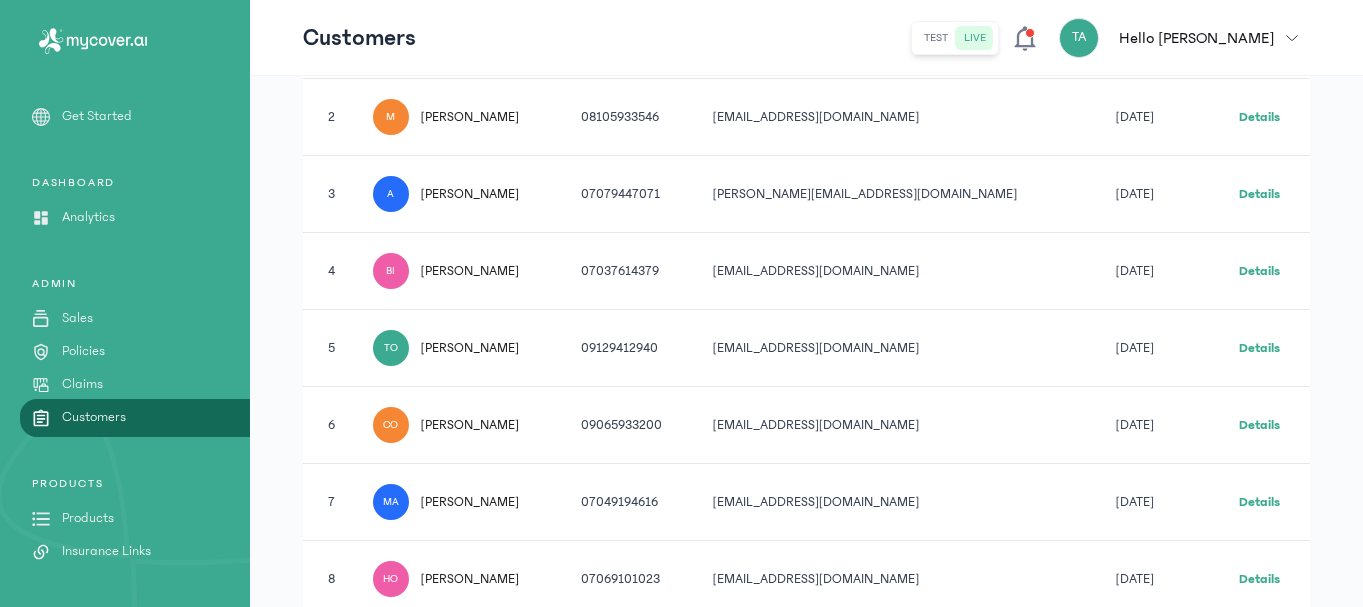 click on "Details" 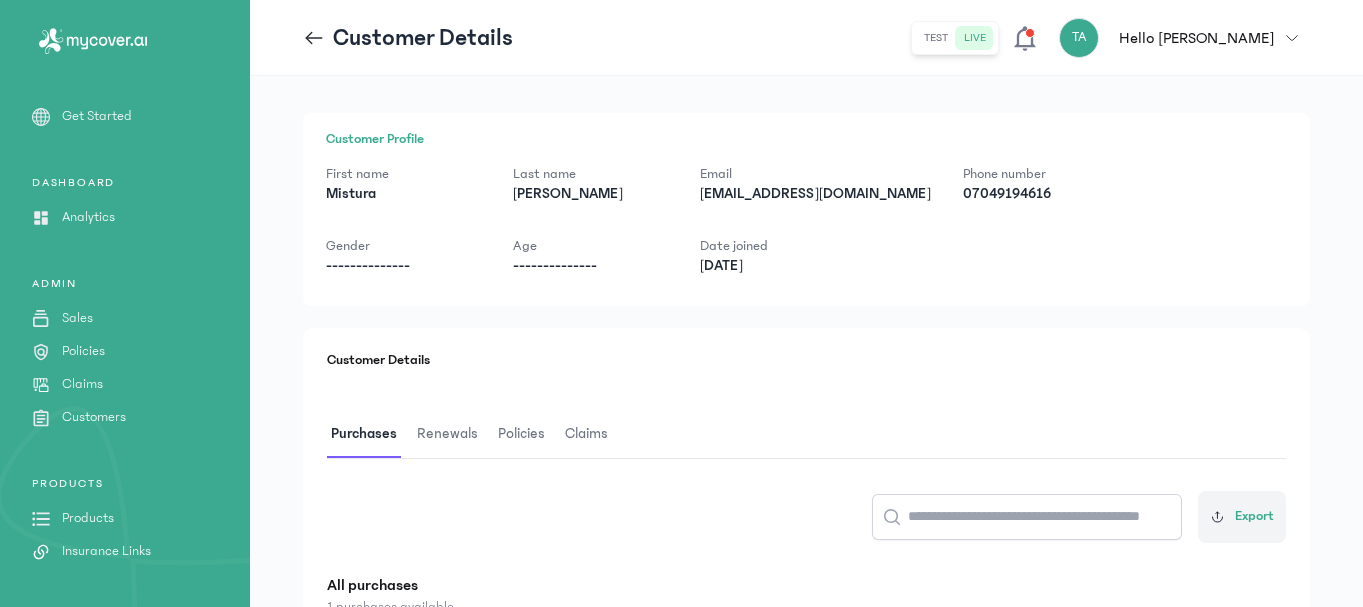 scroll, scrollTop: 0, scrollLeft: 0, axis: both 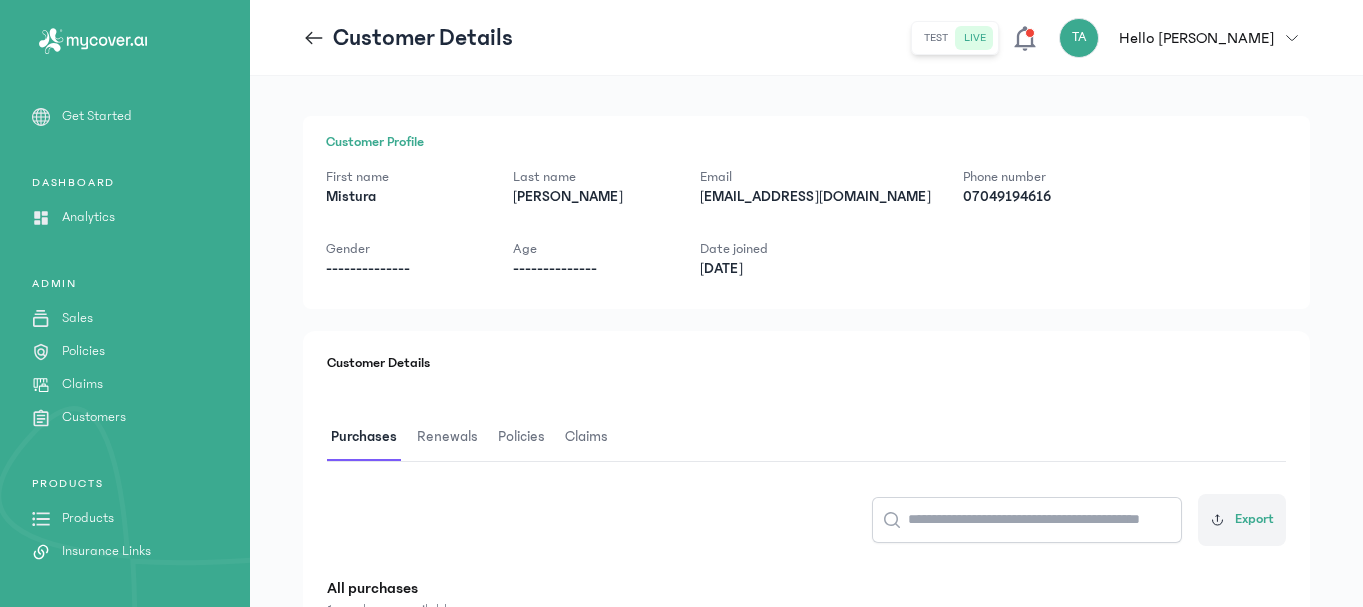 click on "Renewals" at bounding box center (447, 437) 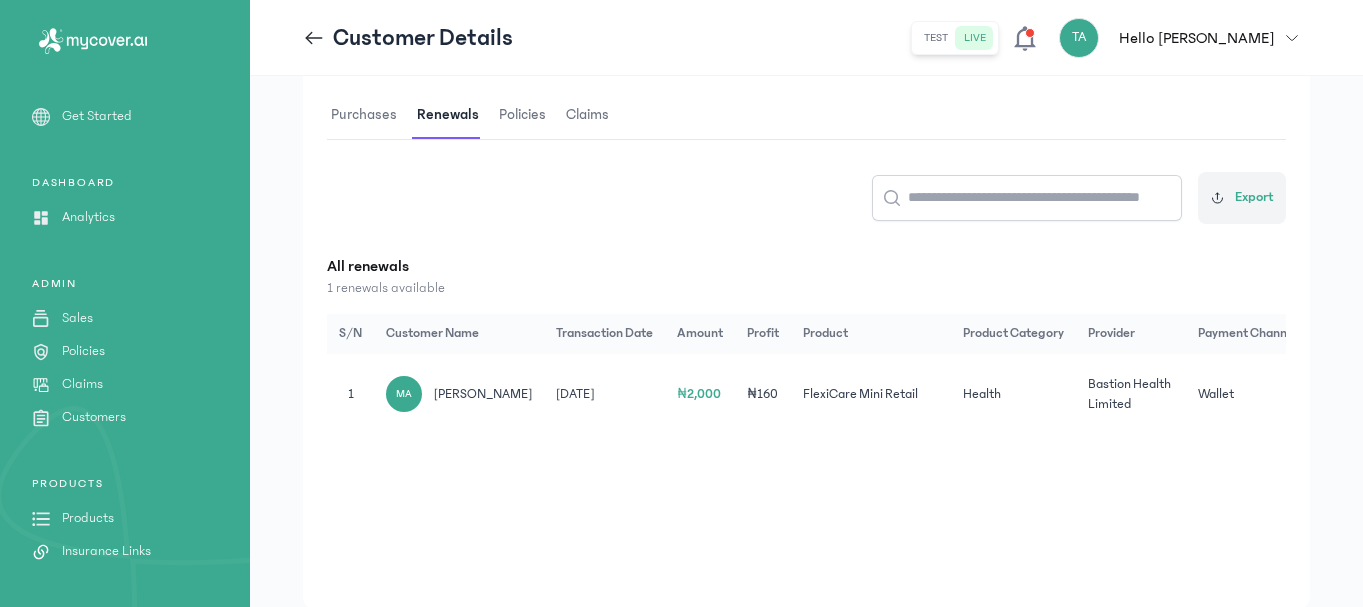 scroll, scrollTop: 288, scrollLeft: 0, axis: vertical 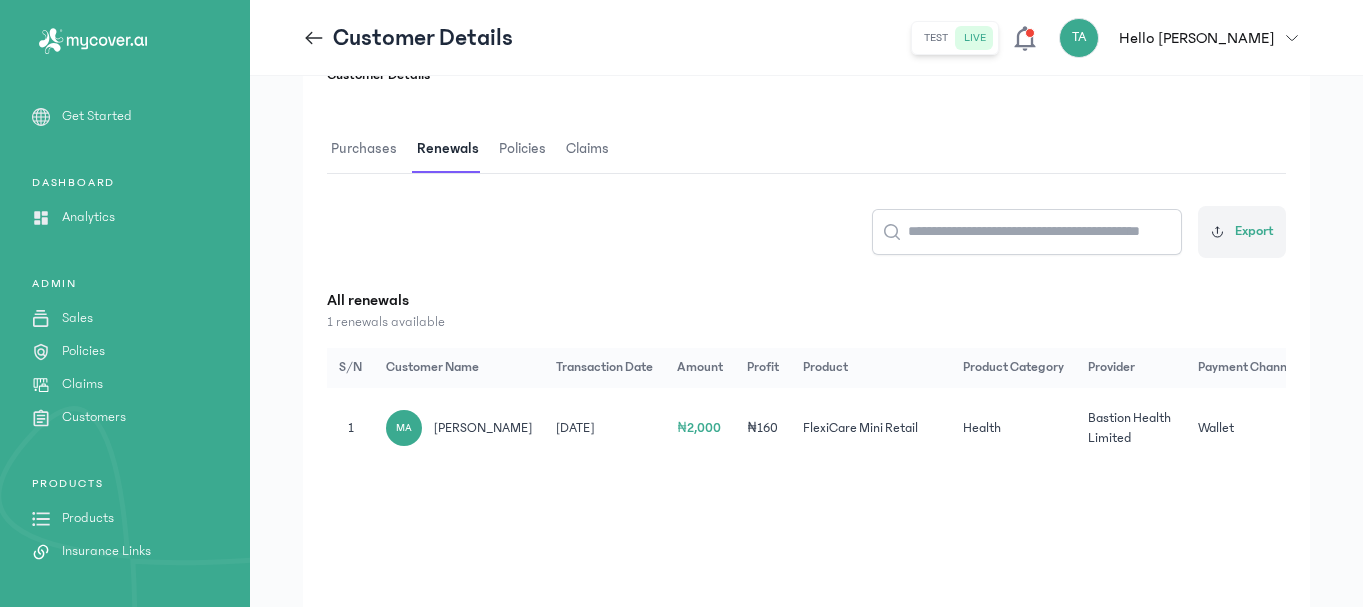 click on "Policies" at bounding box center (522, 149) 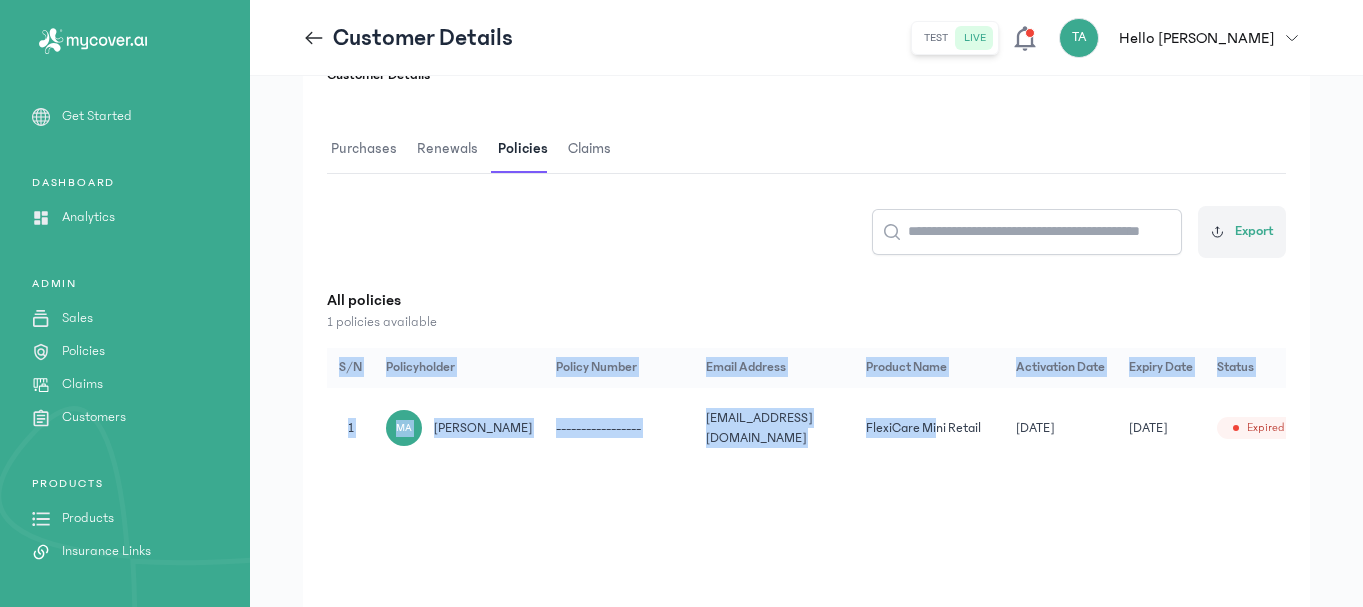 drag, startPoint x: 758, startPoint y: 472, endPoint x: 926, endPoint y: 463, distance: 168.2409 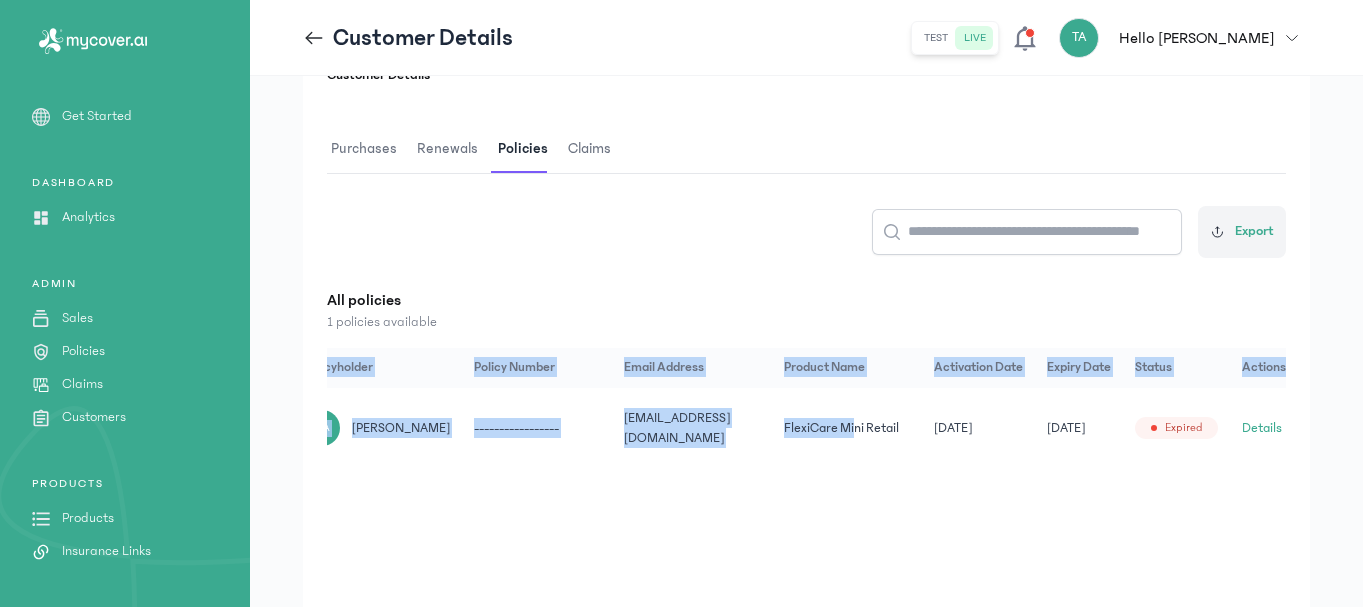 scroll, scrollTop: 0, scrollLeft: 84, axis: horizontal 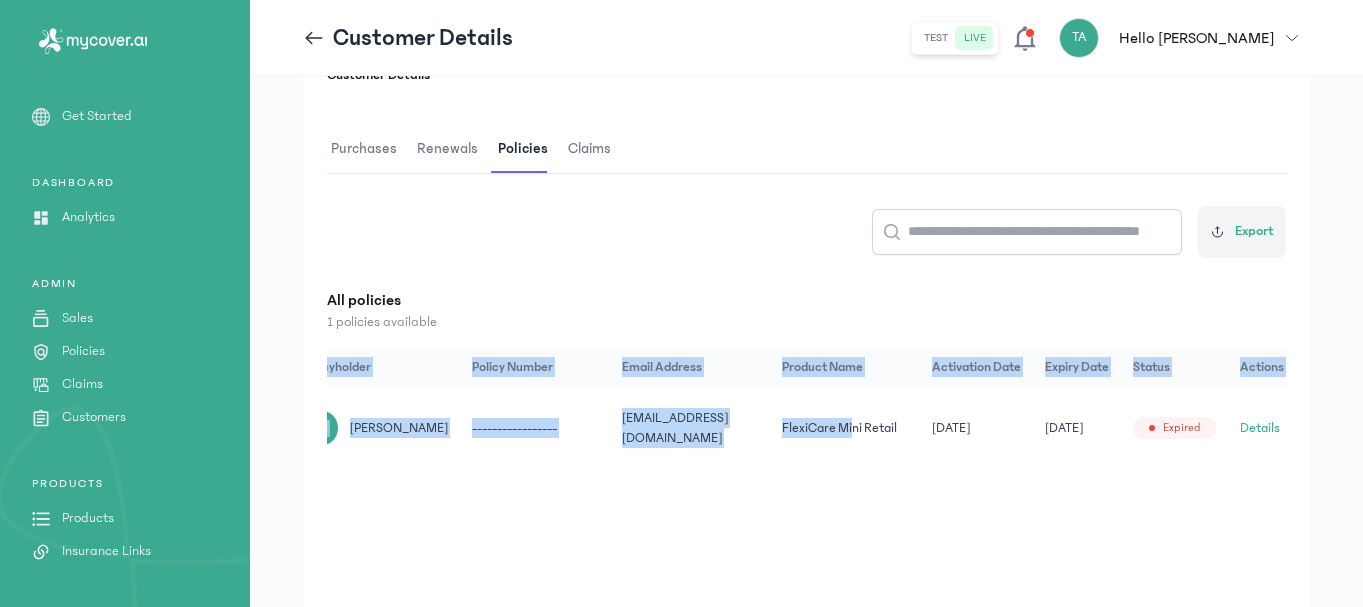 click on "Details" 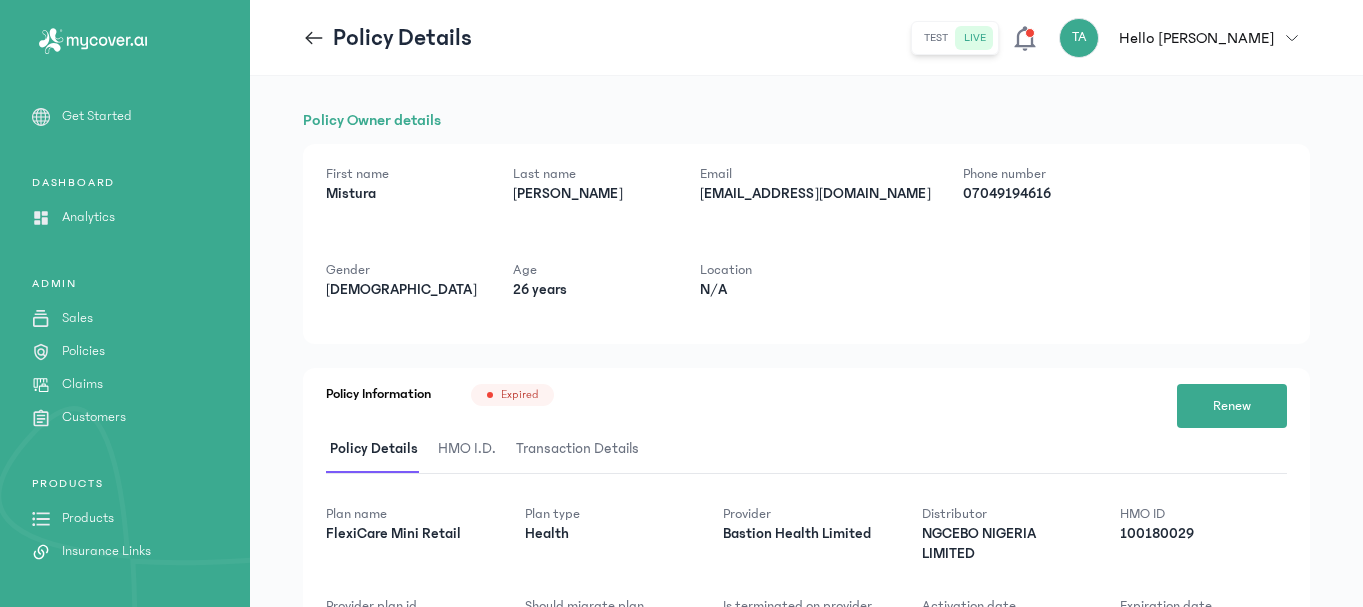 scroll, scrollTop: 182, scrollLeft: 0, axis: vertical 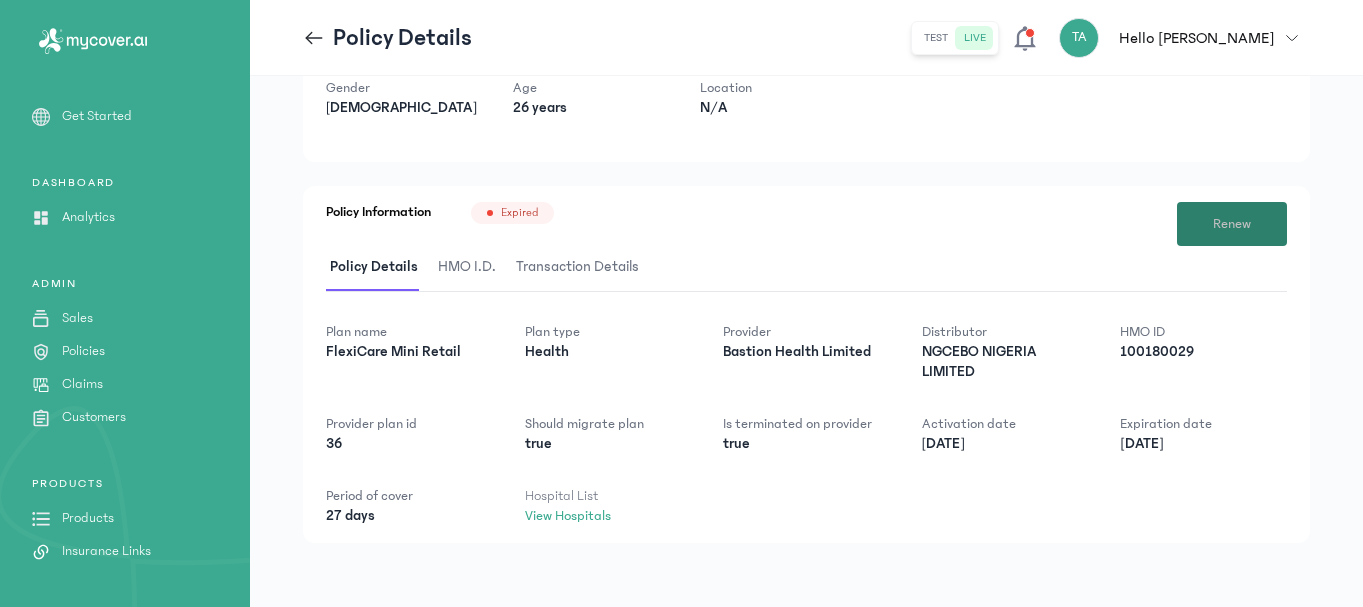 click on "Renew" at bounding box center (1232, 224) 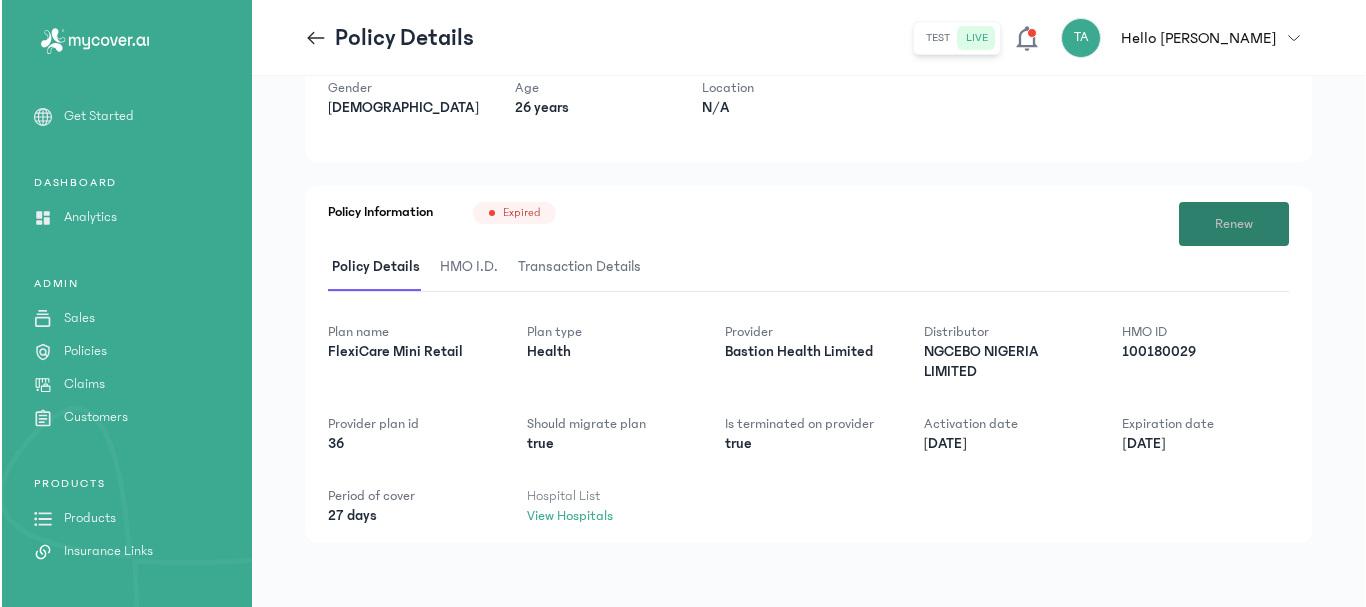 scroll, scrollTop: 0, scrollLeft: 0, axis: both 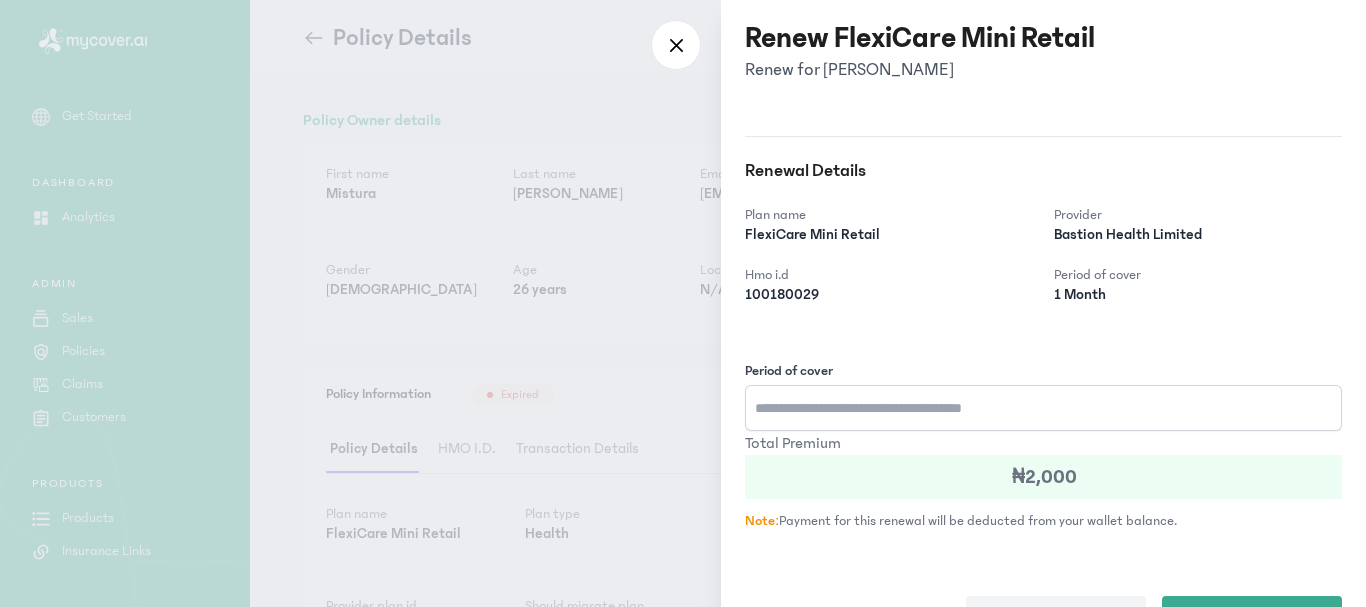 type 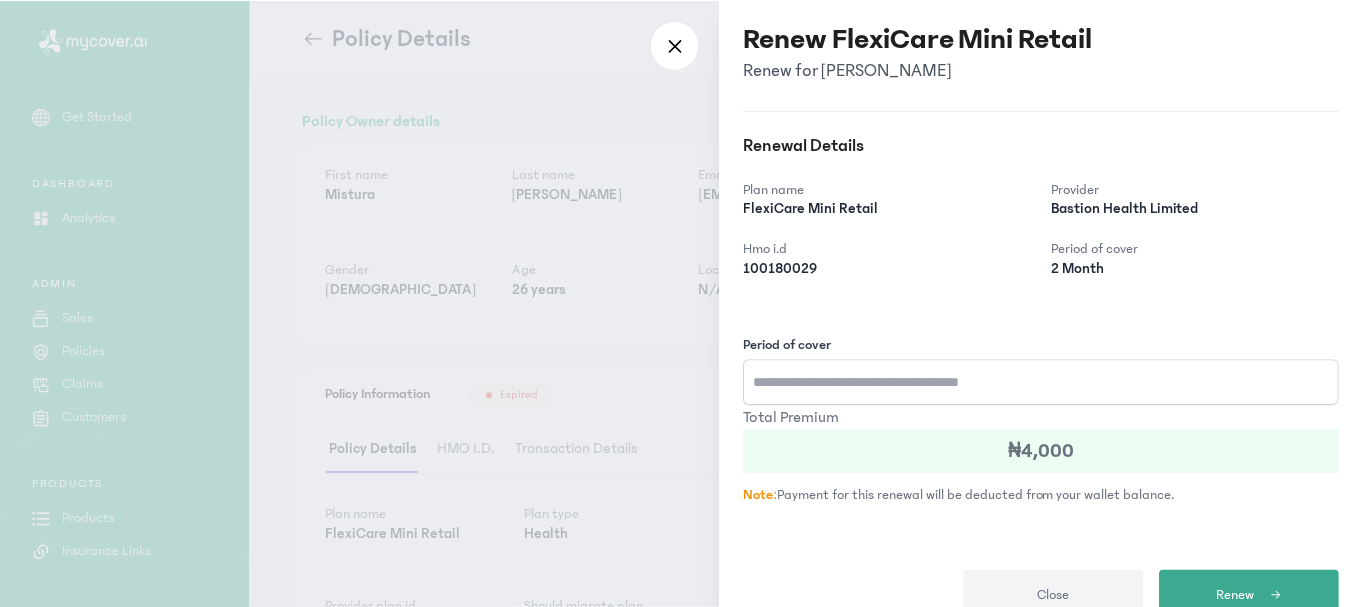 scroll, scrollTop: 63, scrollLeft: 0, axis: vertical 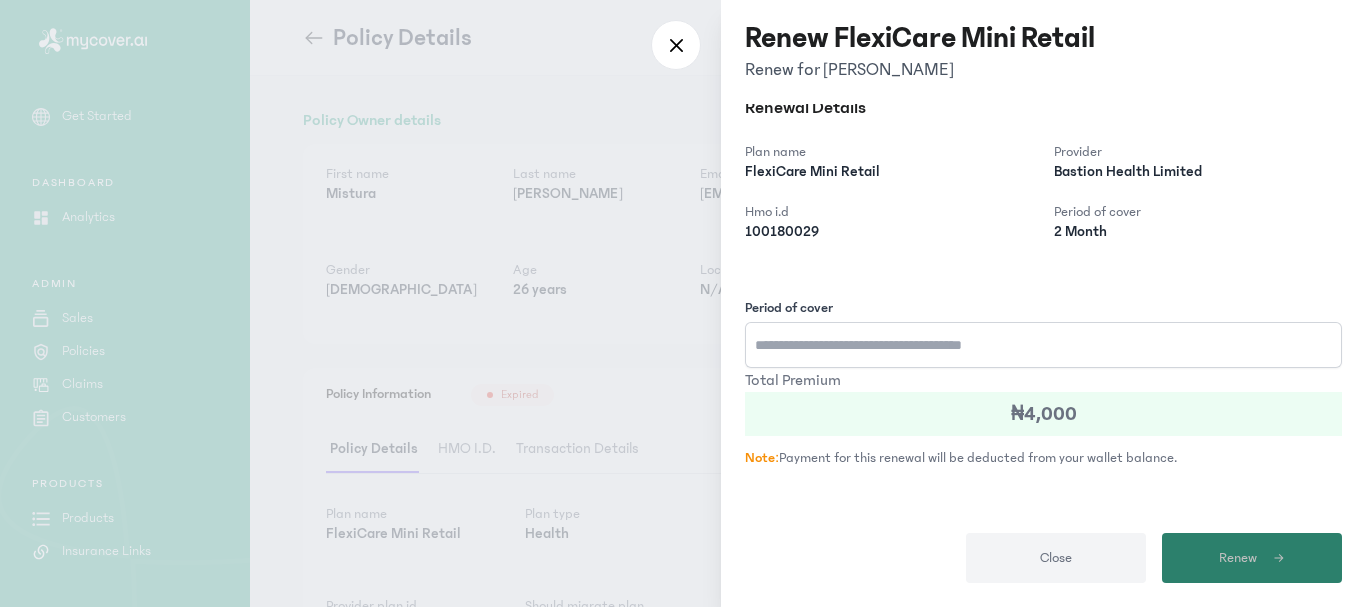 click on "Renew" at bounding box center (1252, 558) 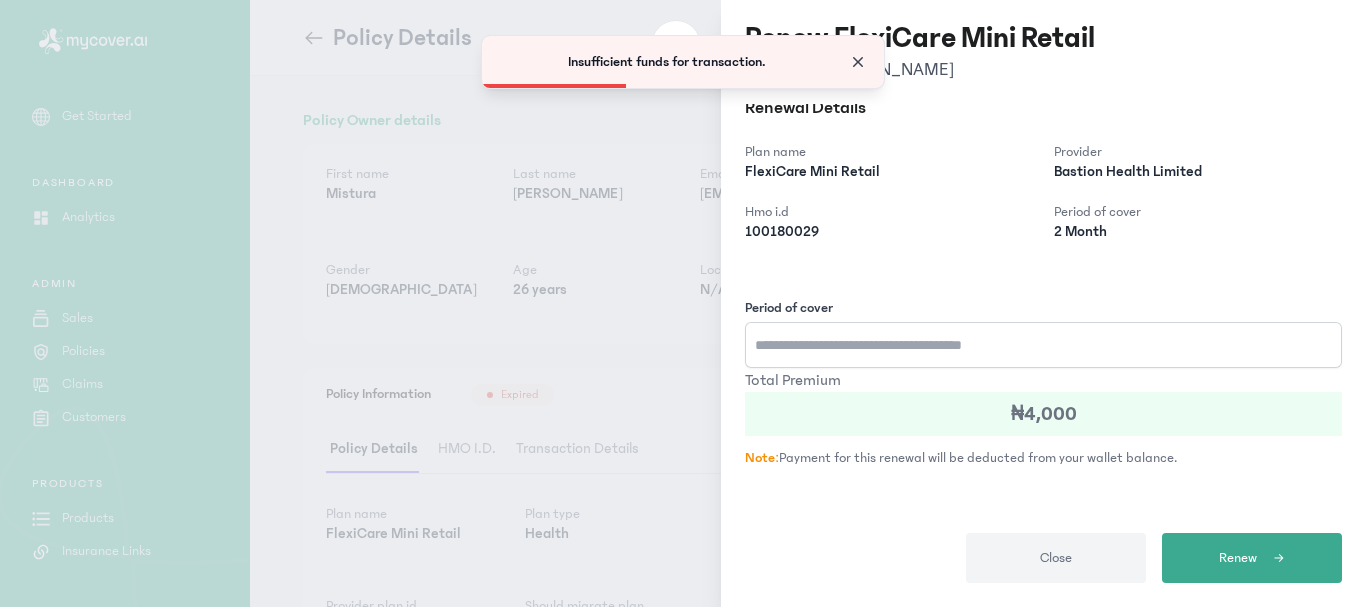 click 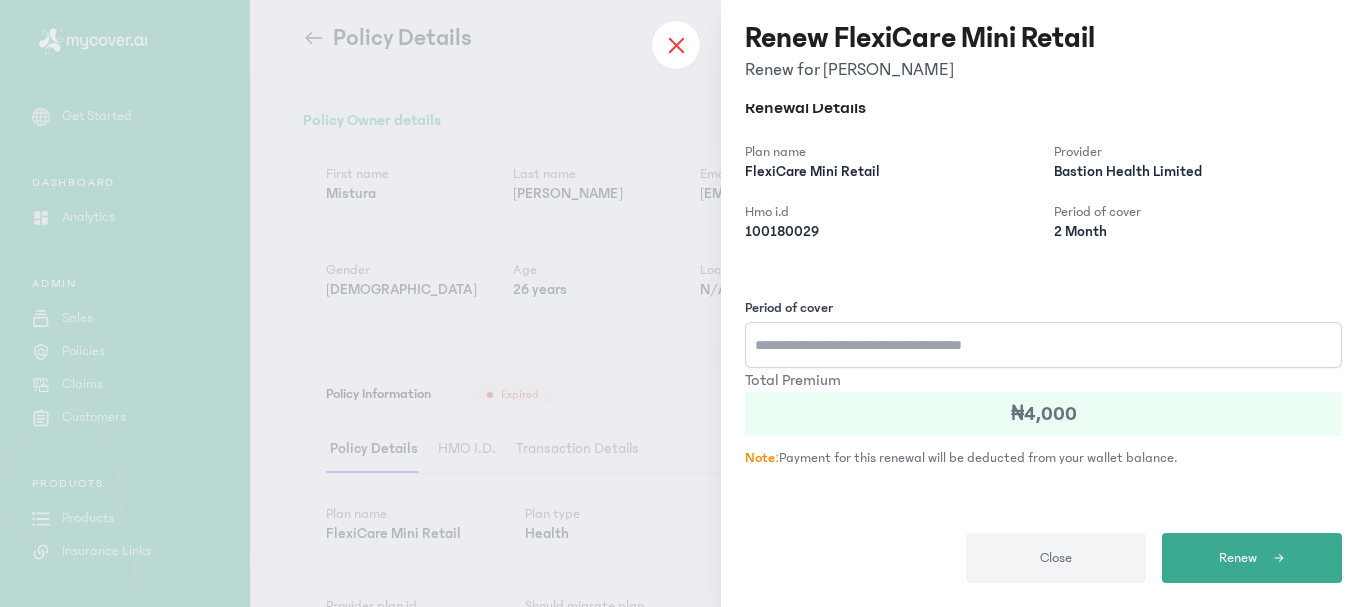 click 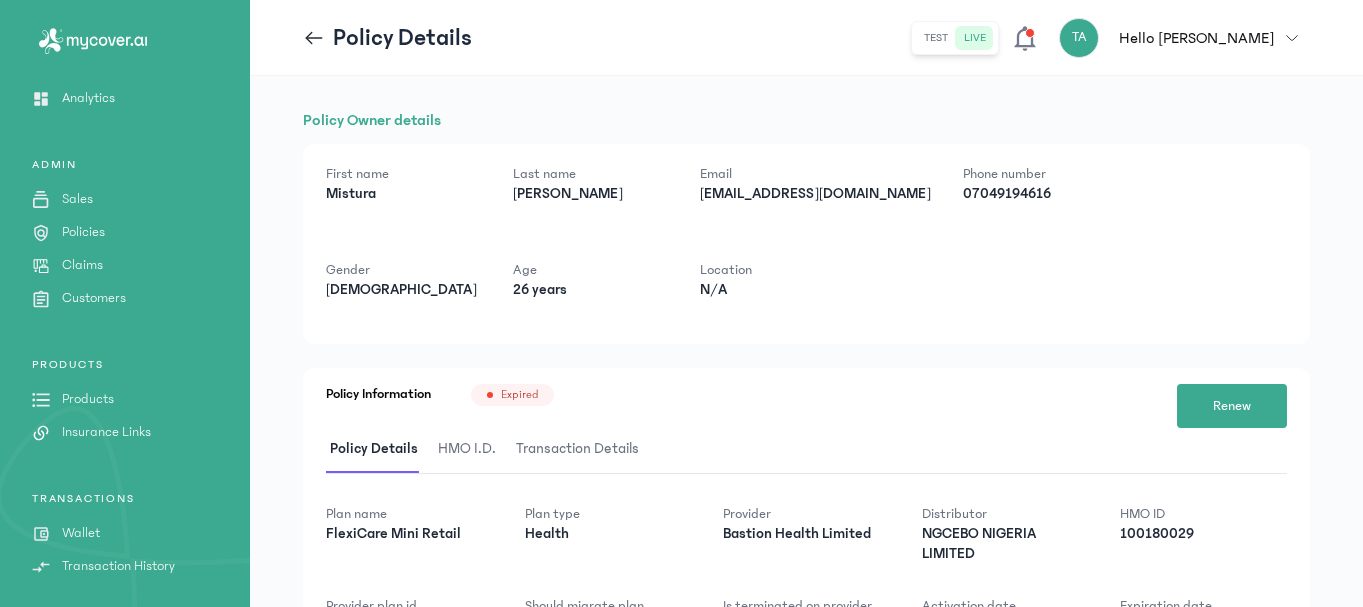 scroll, scrollTop: 251, scrollLeft: 0, axis: vertical 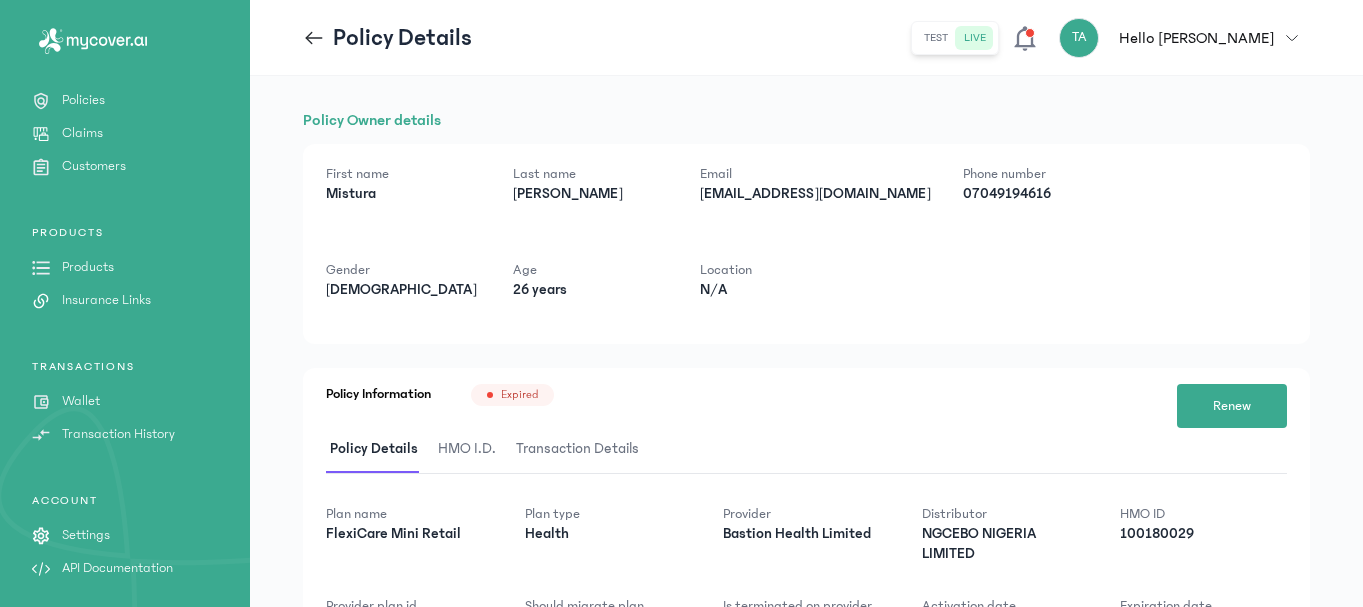 click on "Wallet" at bounding box center [81, 401] 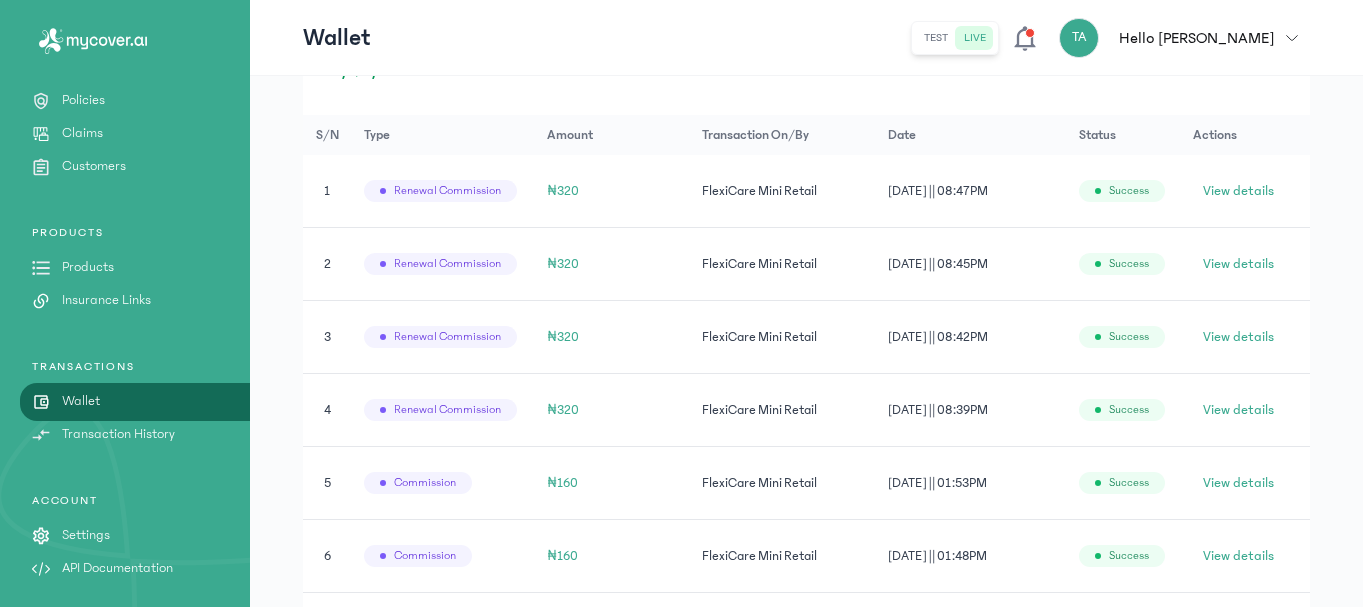 scroll, scrollTop: 500, scrollLeft: 0, axis: vertical 